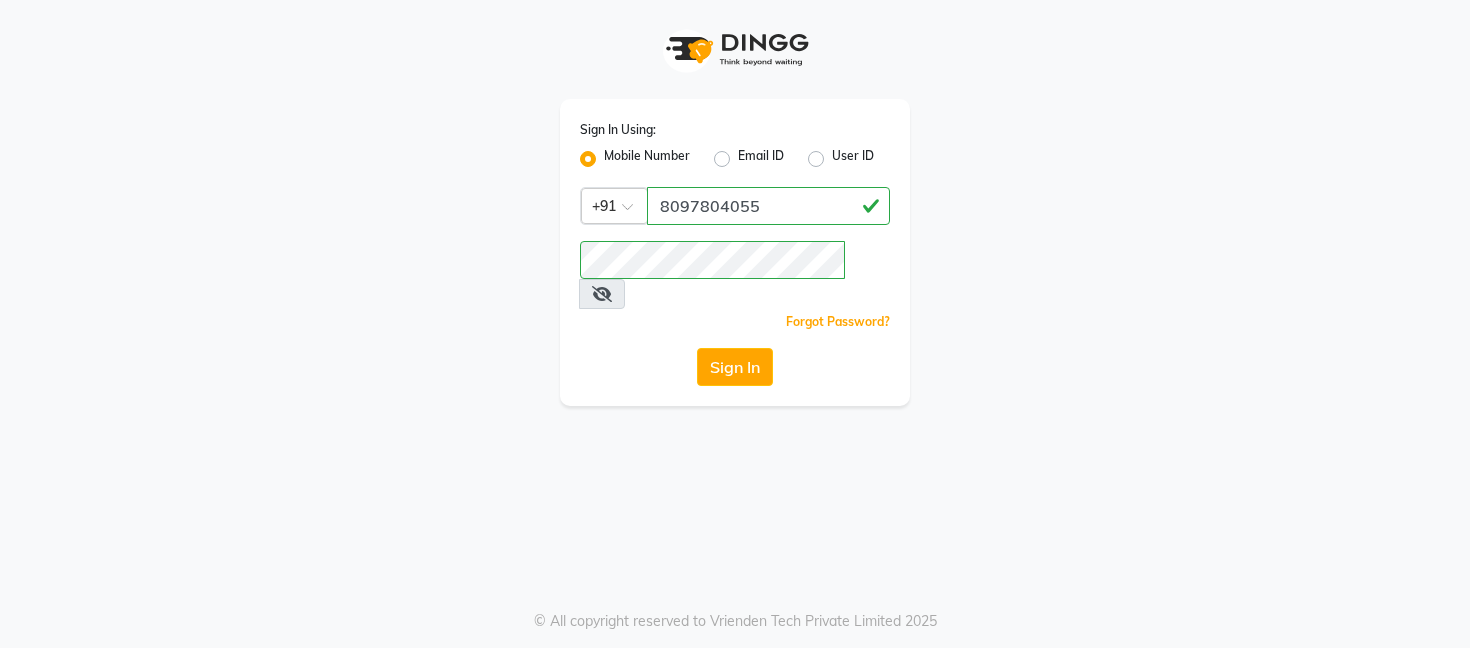 scroll, scrollTop: 0, scrollLeft: 0, axis: both 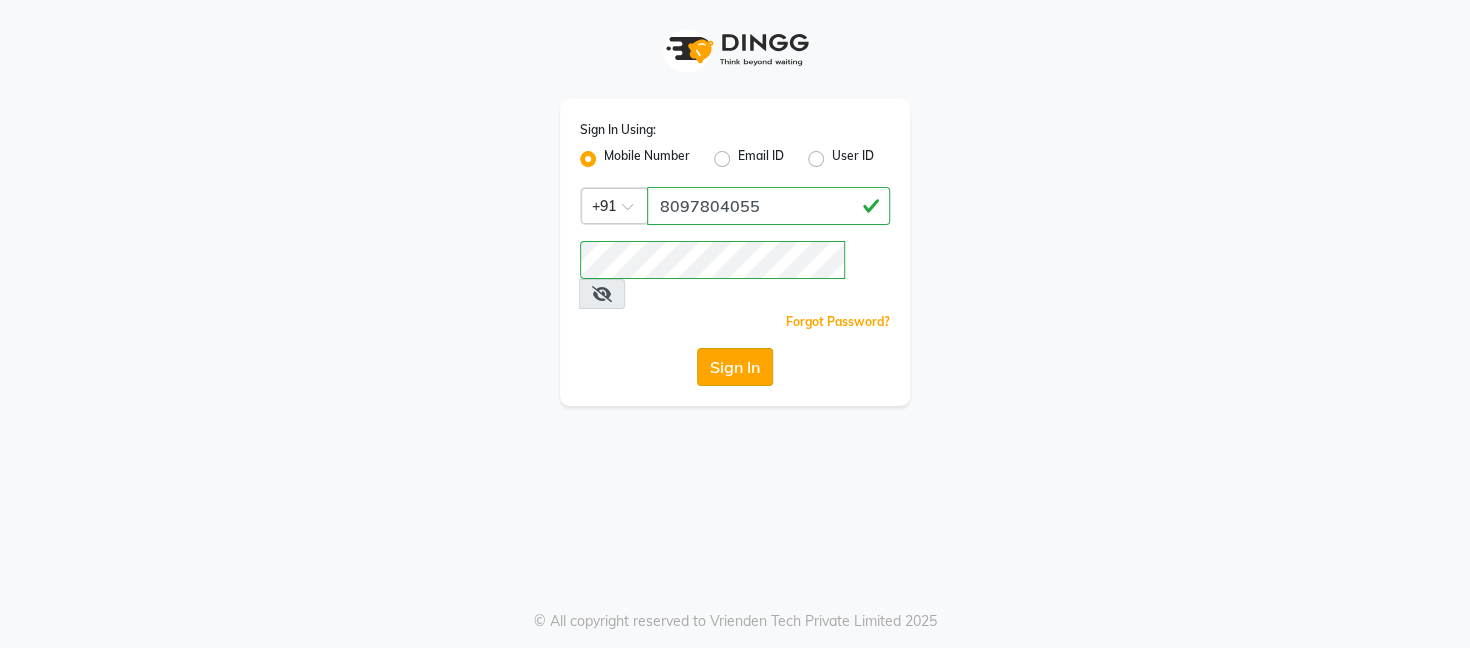 click on "Sign In" 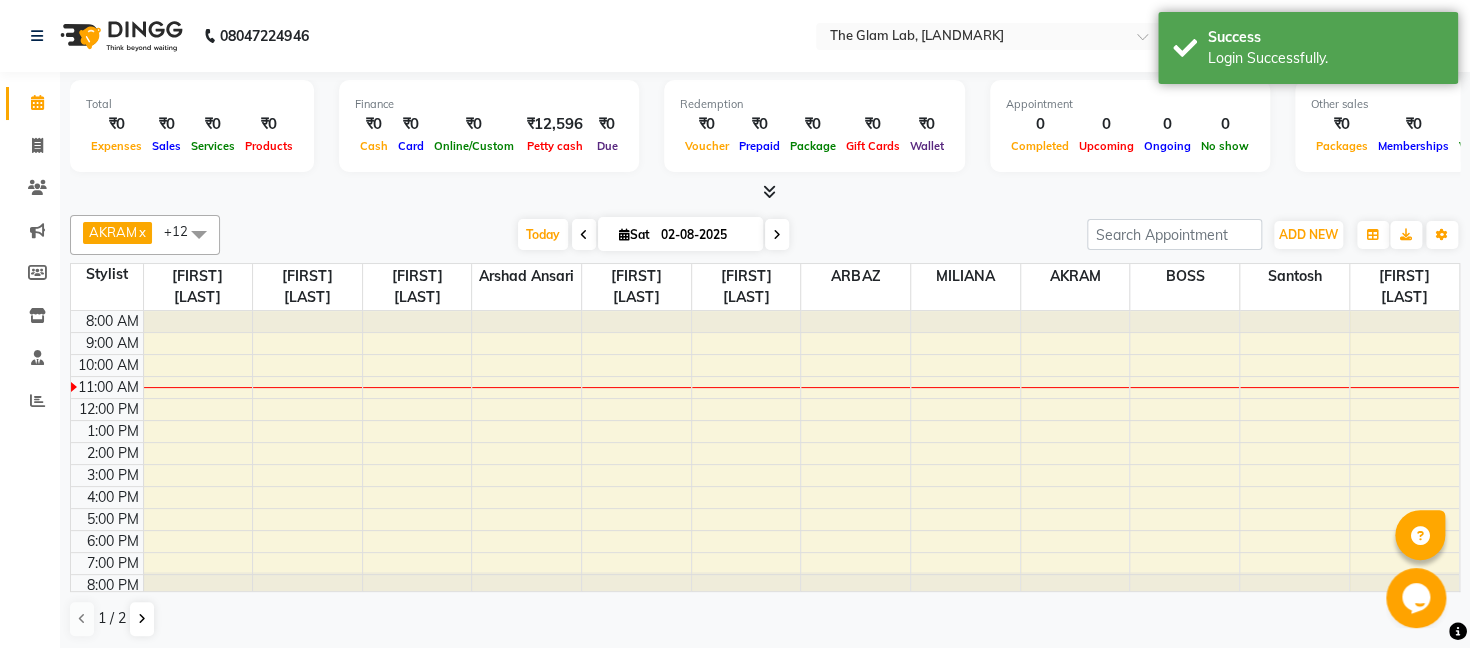 scroll, scrollTop: 0, scrollLeft: 0, axis: both 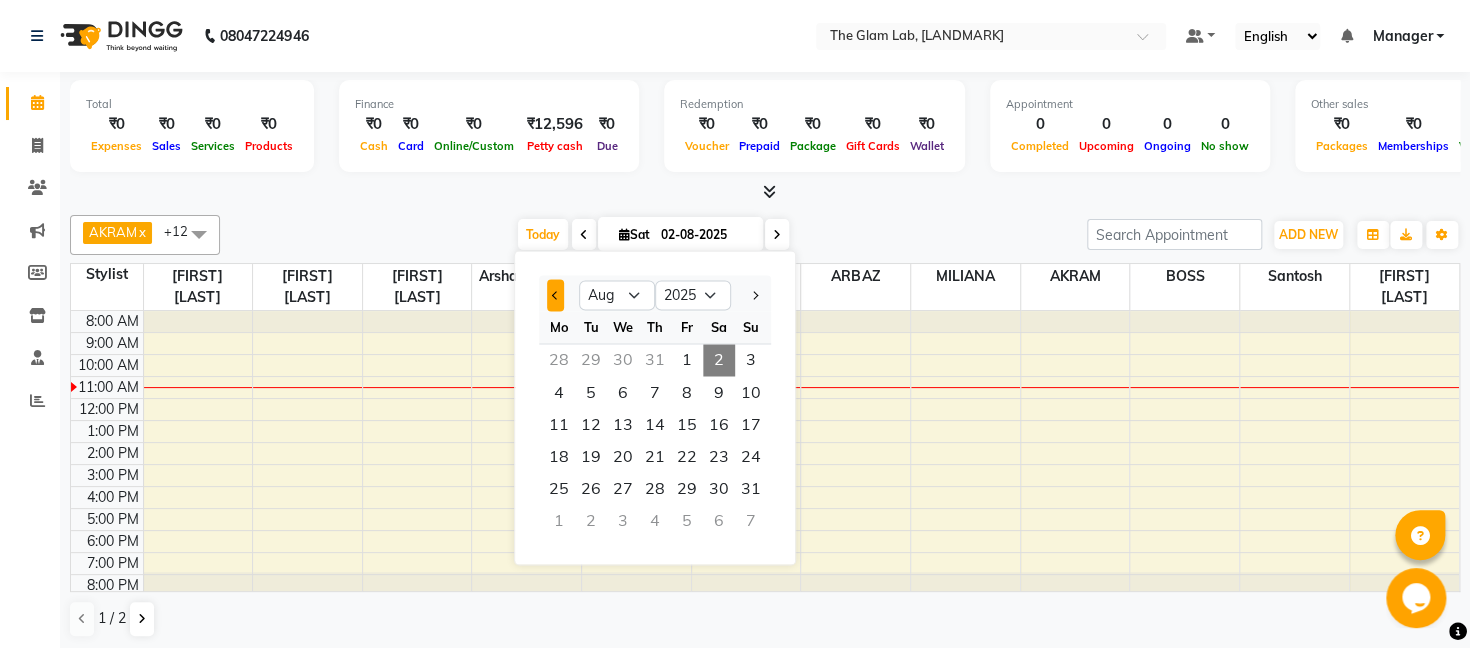 click at bounding box center [555, 295] 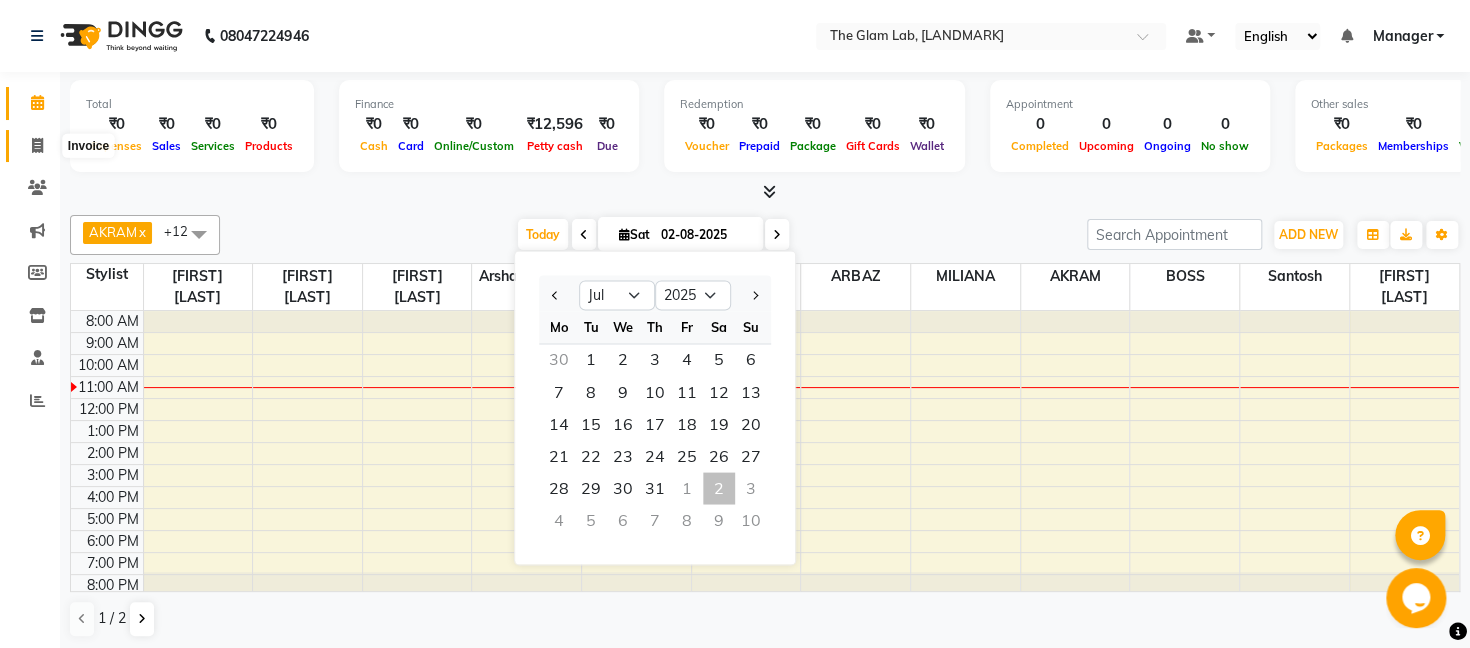 click 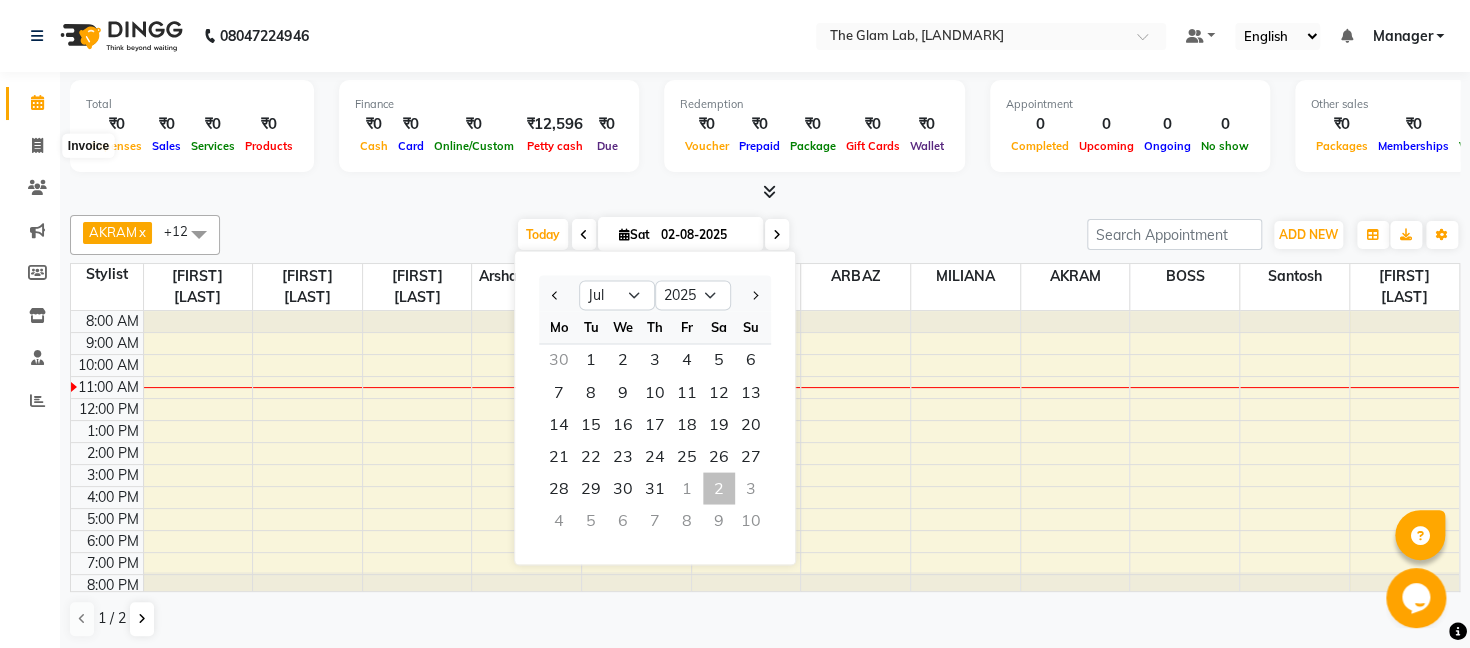 select on "8277" 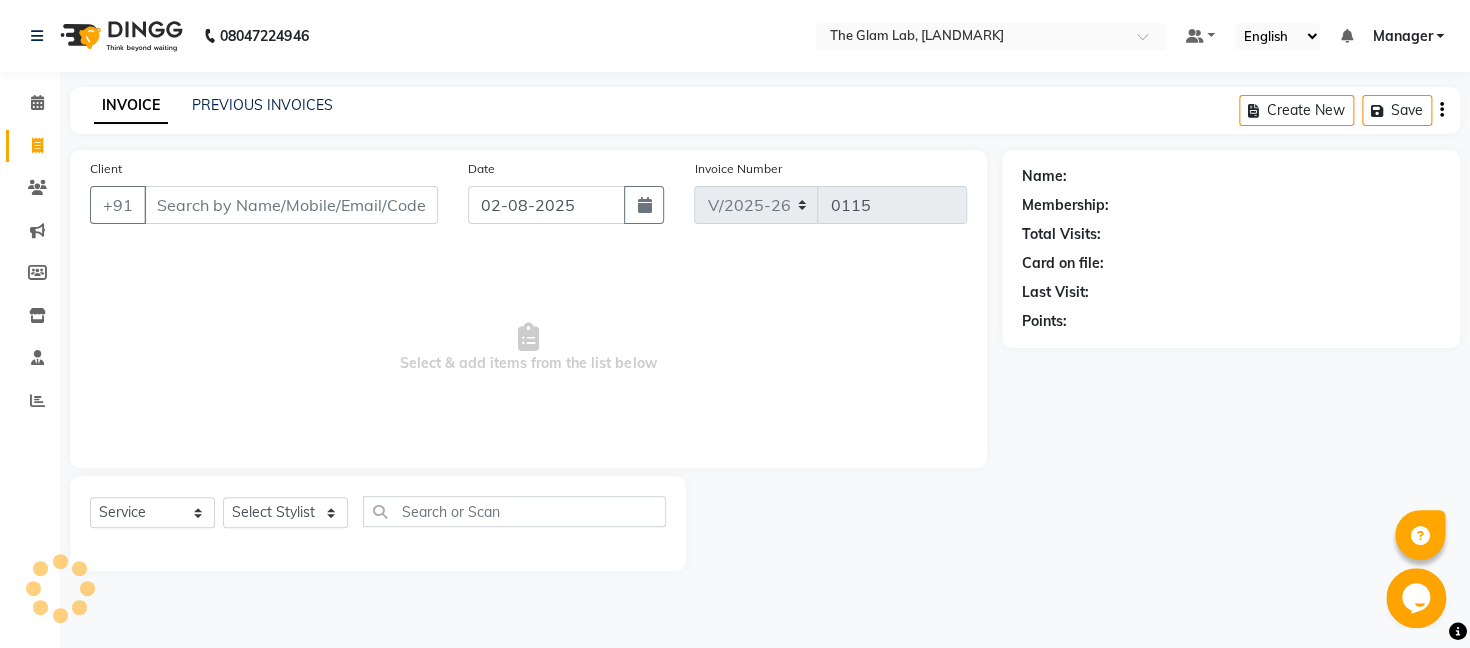 click on "Client" at bounding box center [291, 205] 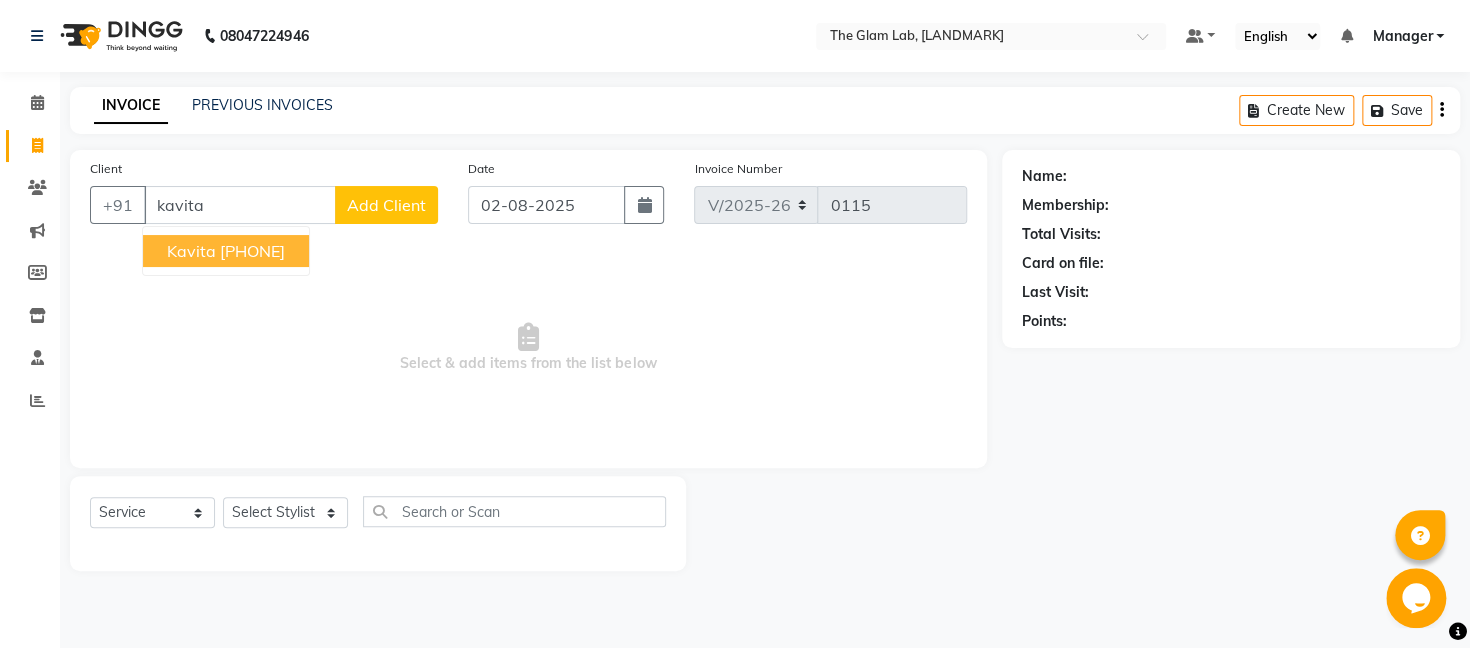 click on "[PHONE]" at bounding box center (252, 251) 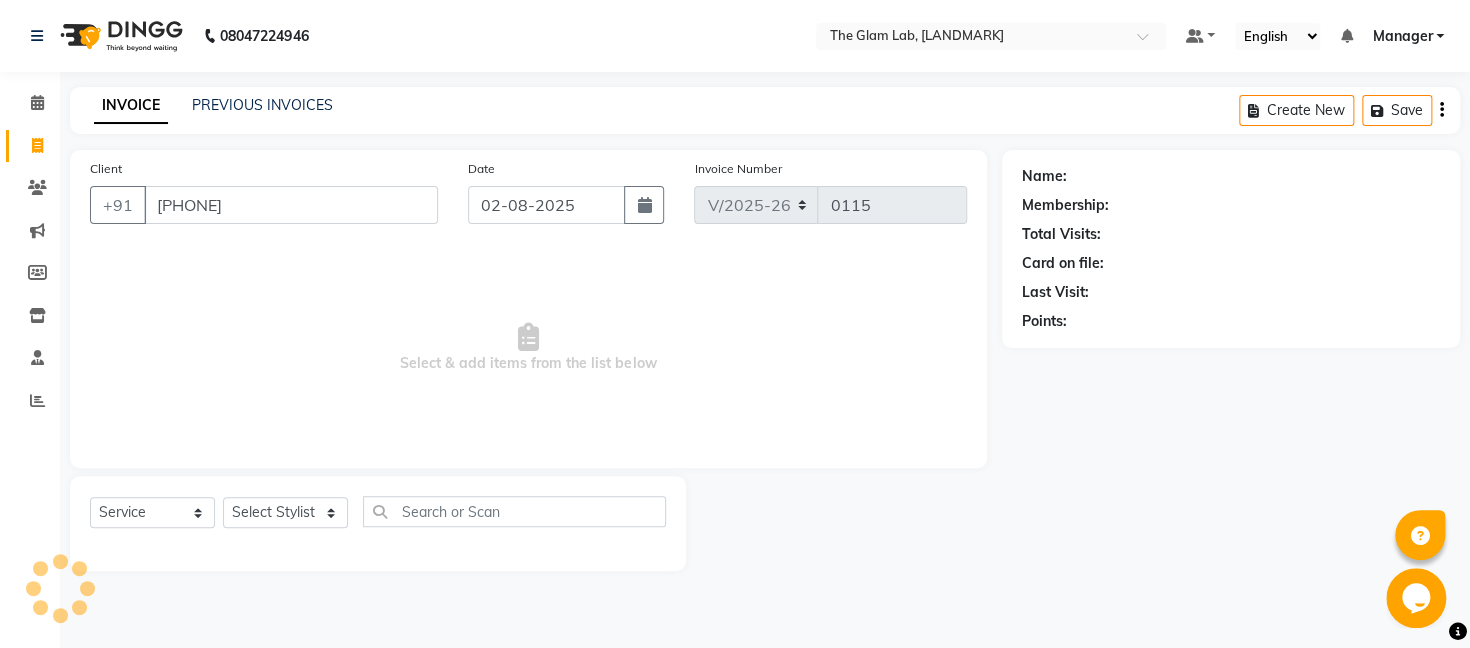 type on "[PHONE]" 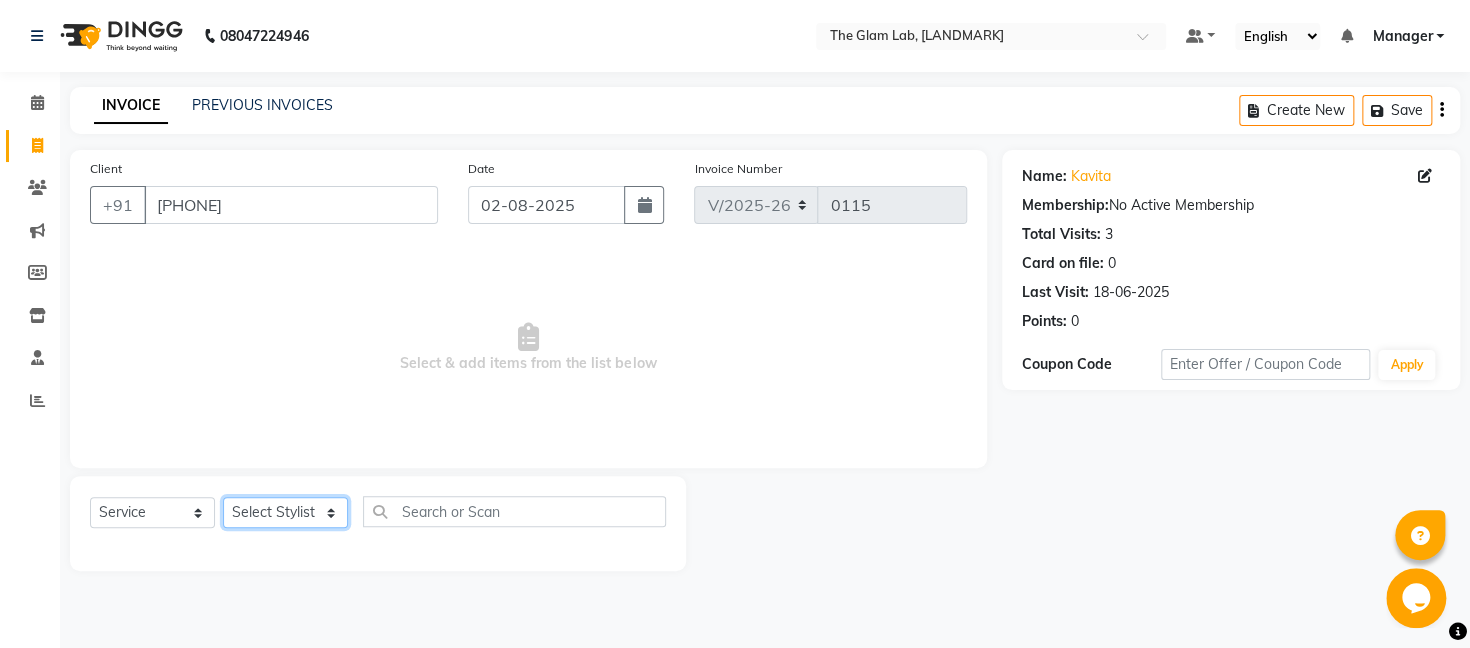 click on "Select Stylist [FIRST] [LAST] [FIRST] [LAST] [FIRST] [LAST] [TITLE]    [FIRST]  [FIRST] [LAST] [FIRST] [LAST] [FIRST] [LAST] [FIRST] [LAST] [FIRST] [LAST] [FIRST] [LAST] [FIRST] [LAST] [FIRST] [LAST]" 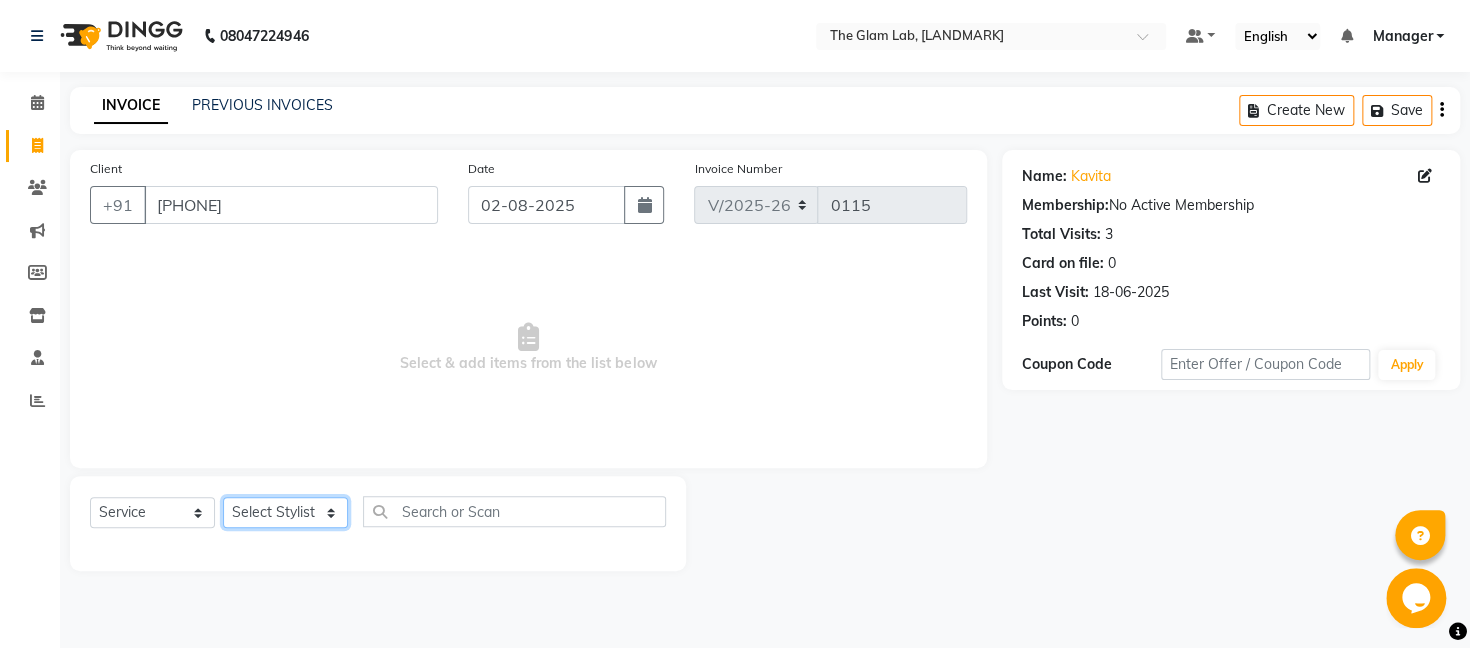 select on "79467" 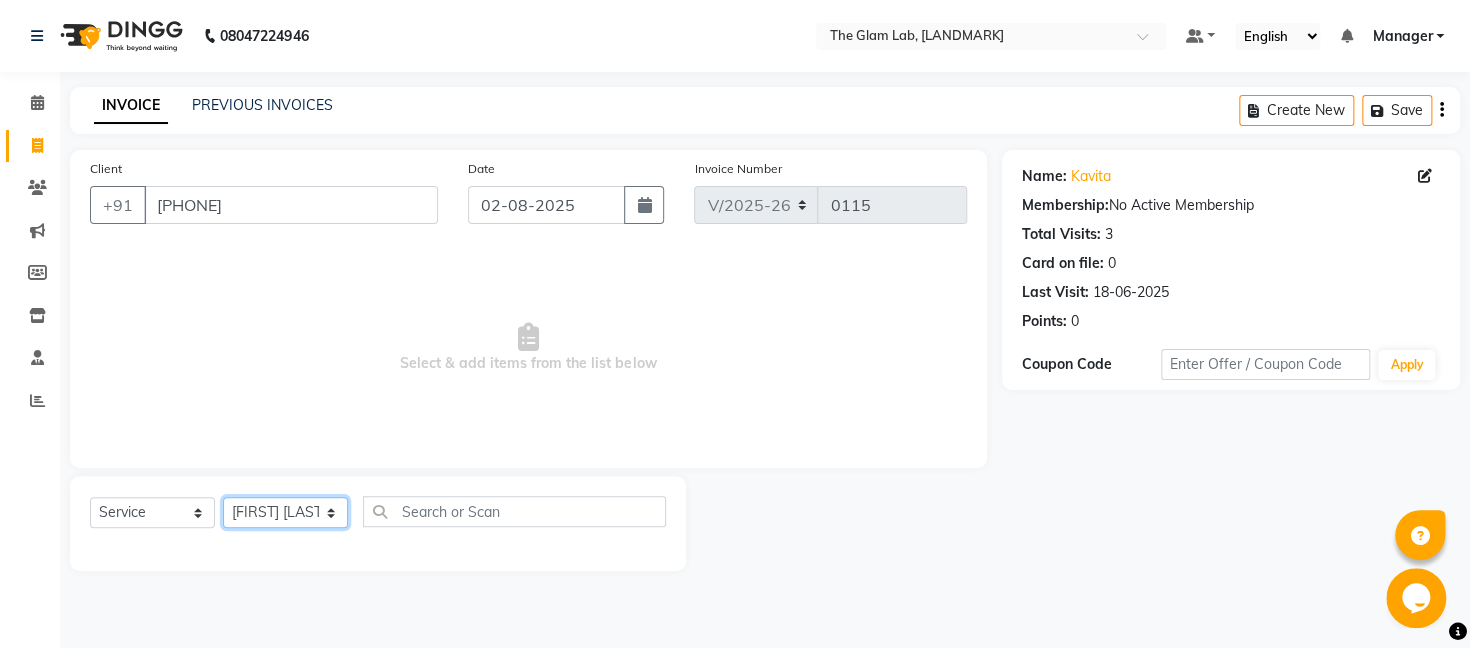 click on "[FIRST] [LAST]" 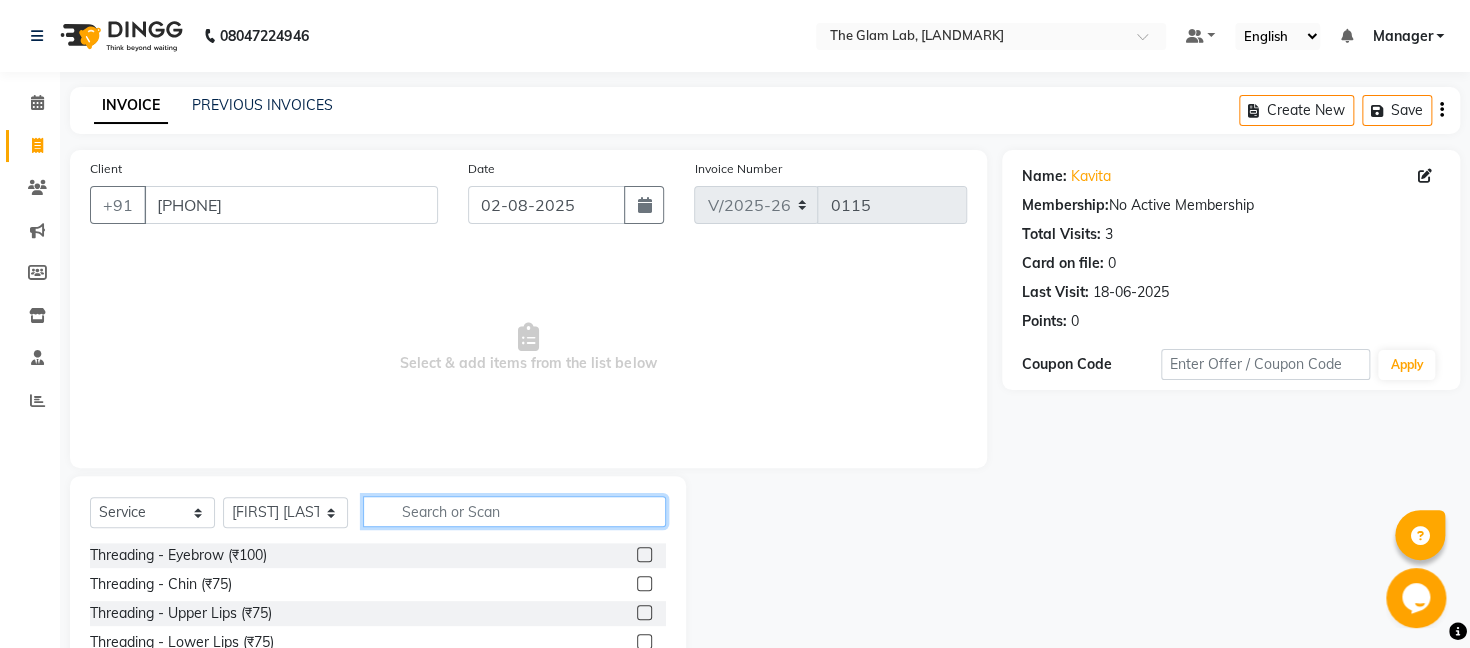 click 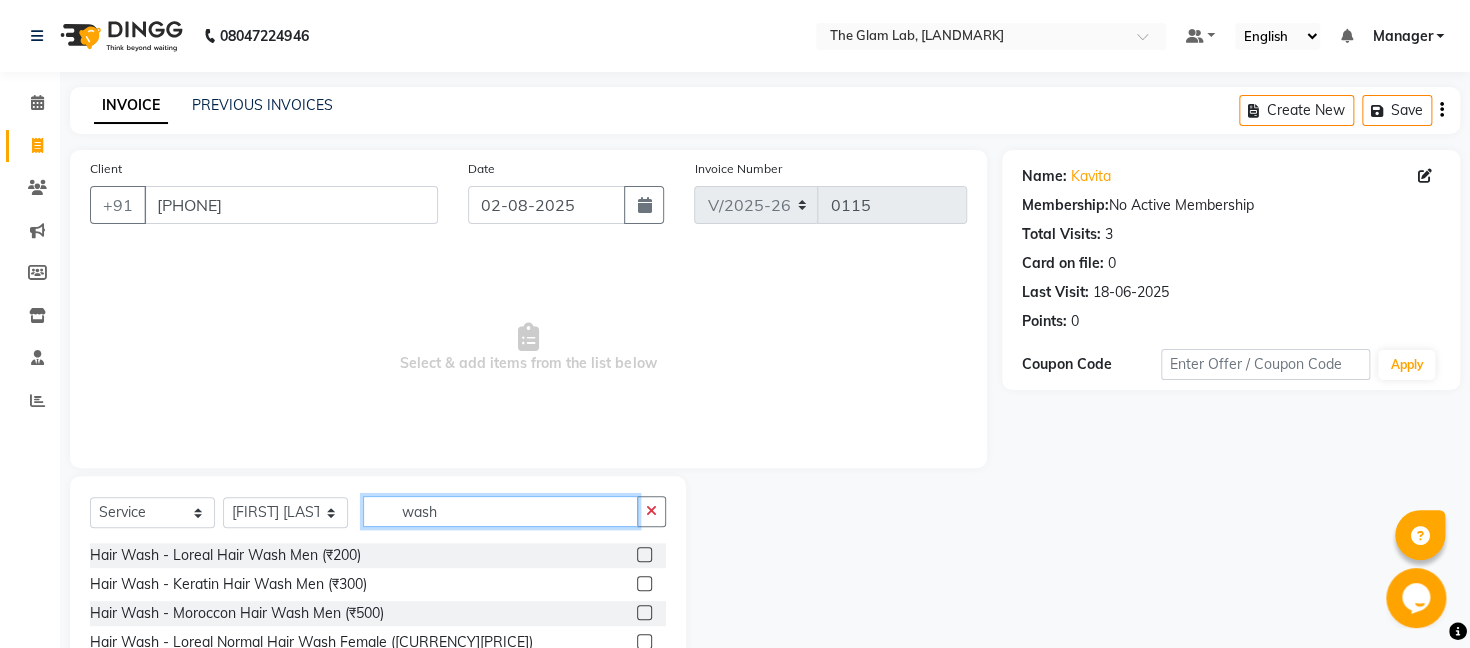 type on "wash" 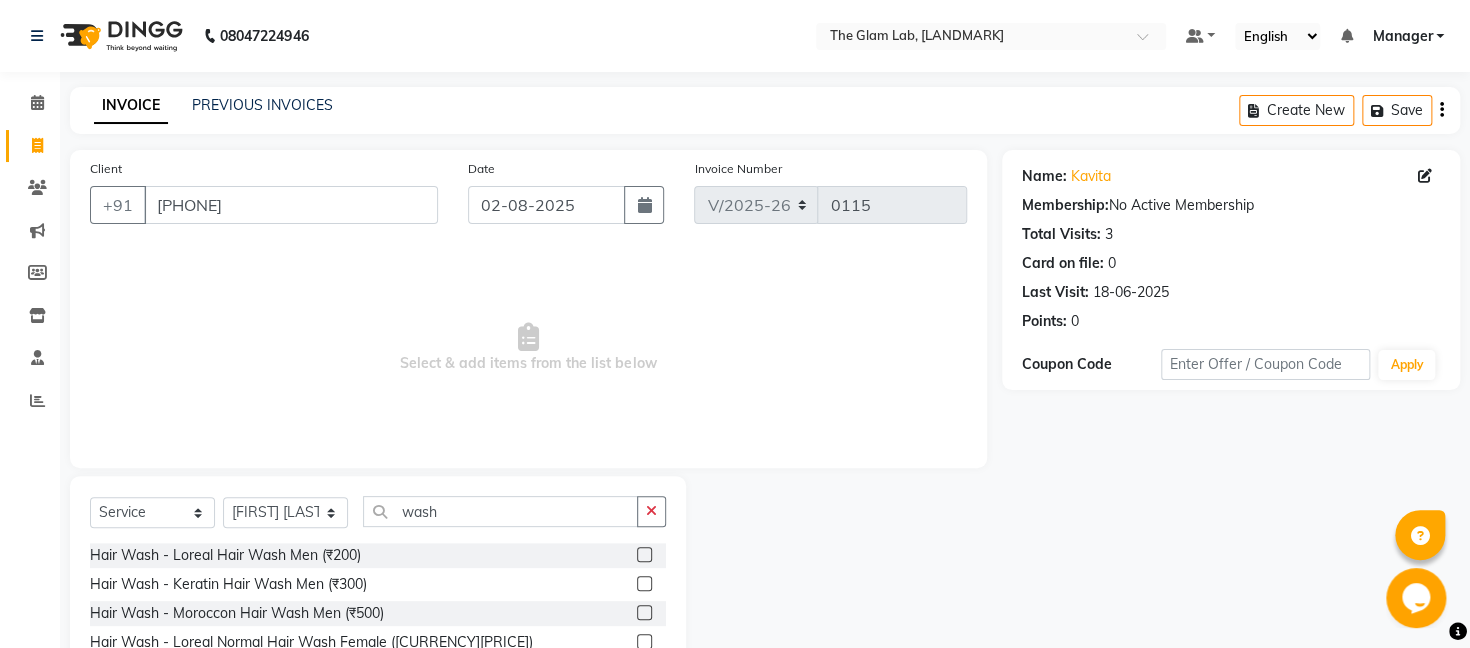 click 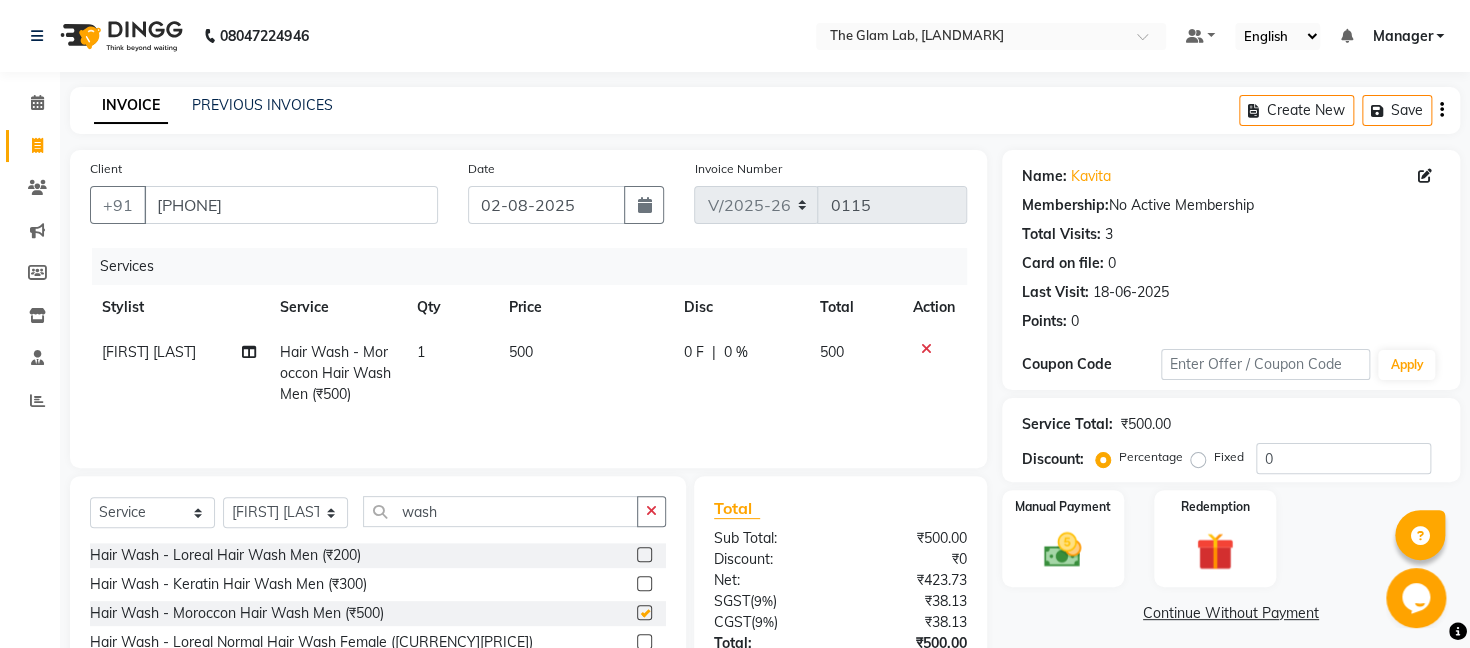 checkbox on "false" 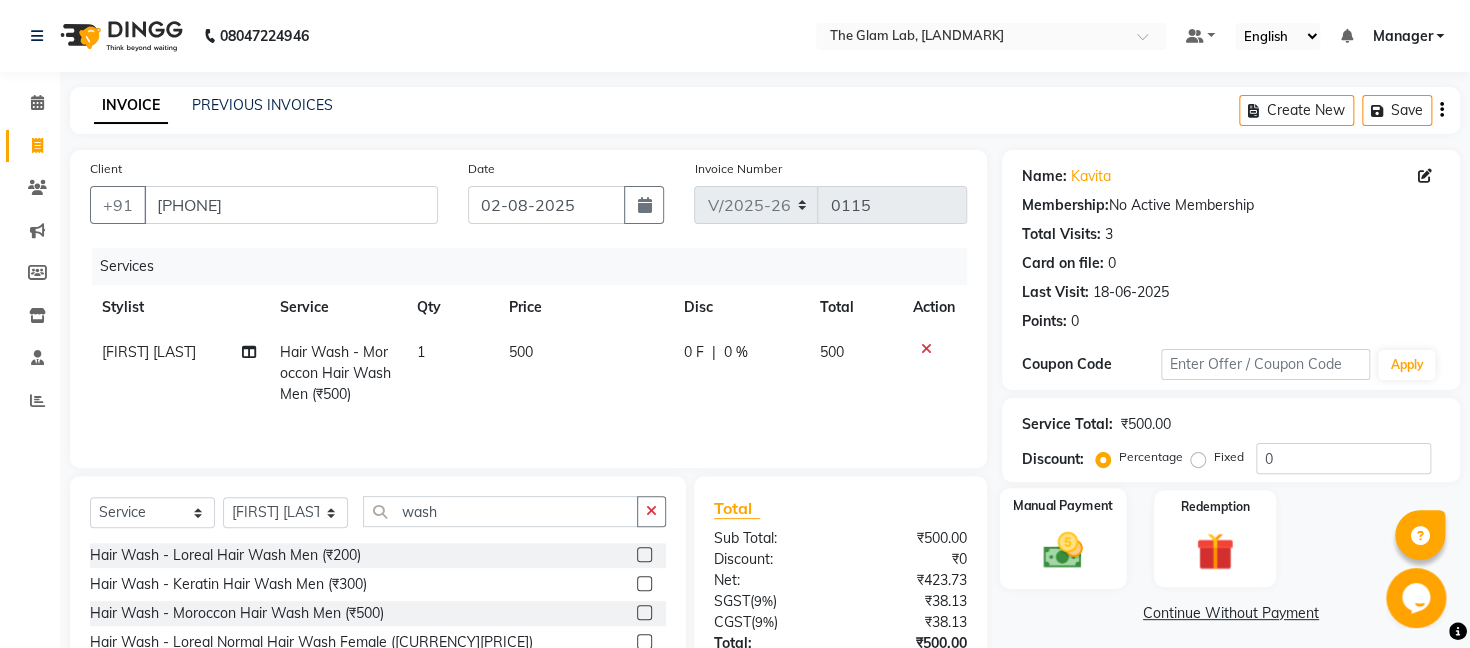 click 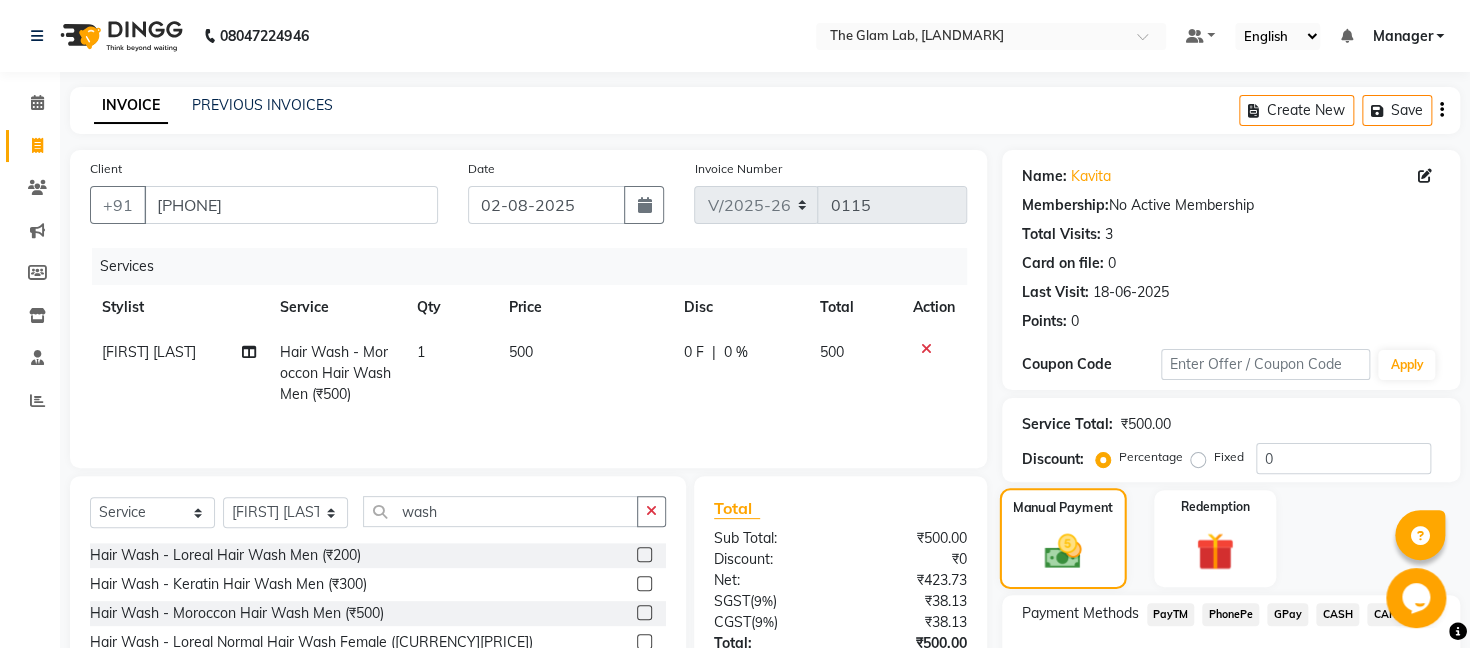 scroll, scrollTop: 160, scrollLeft: 0, axis: vertical 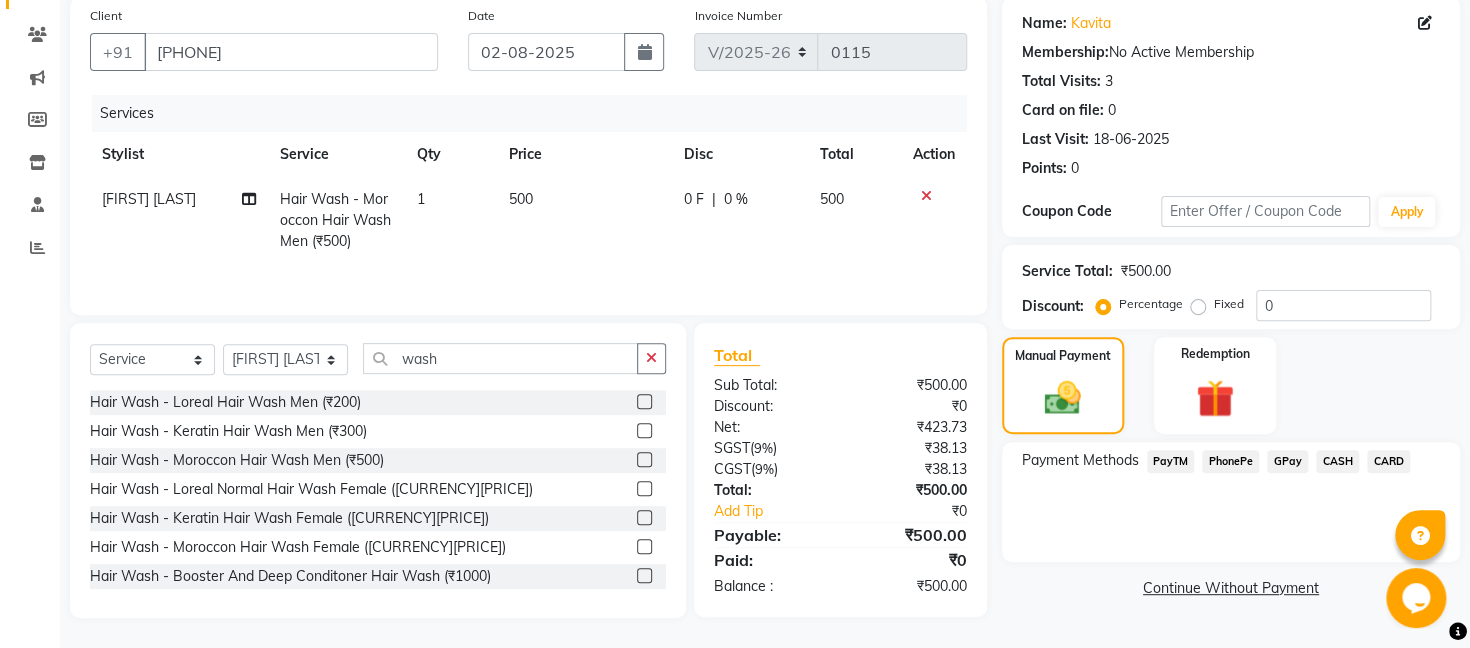click on "CARD" 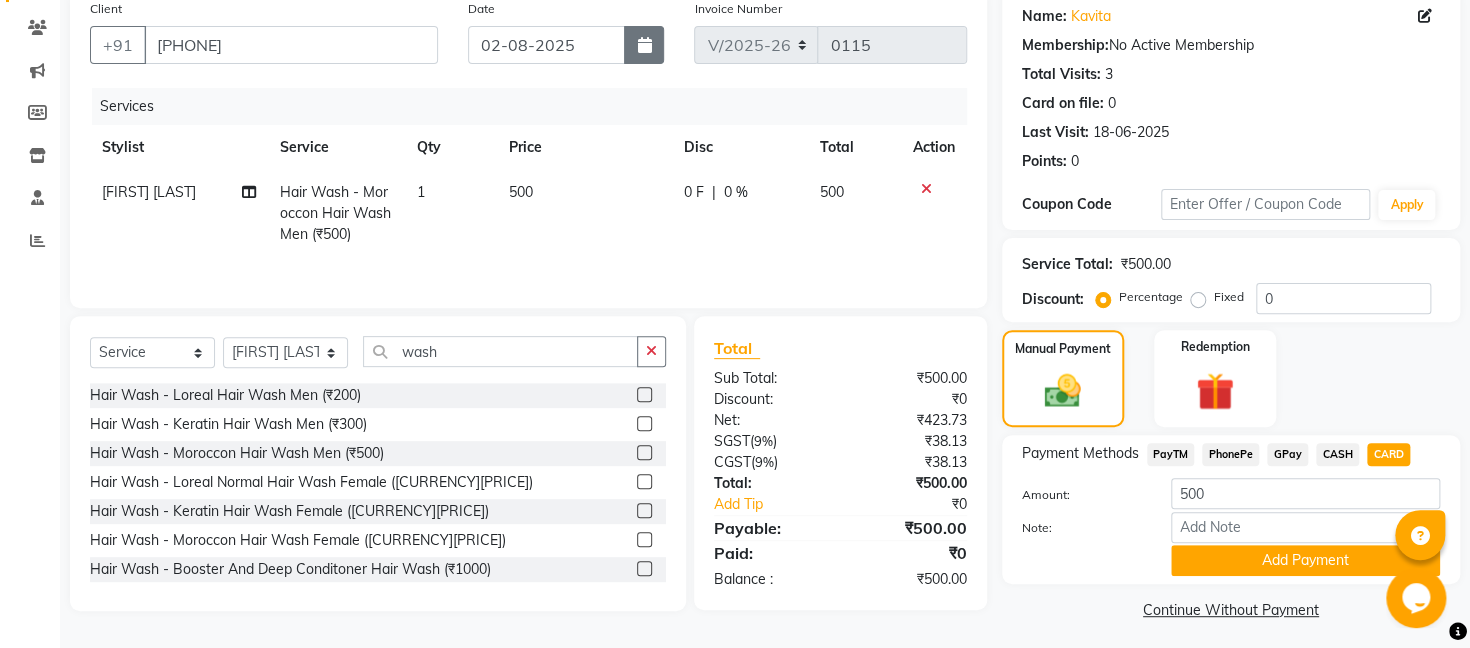 click 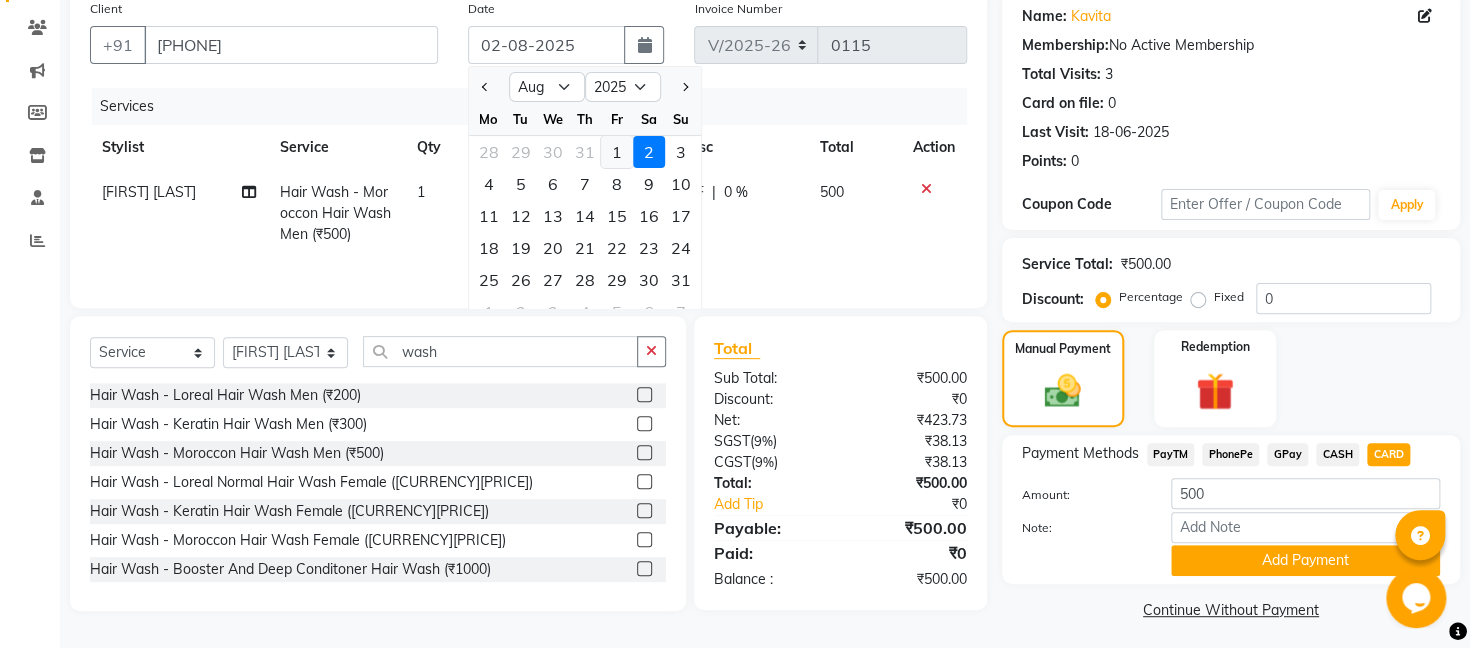 click on "1" 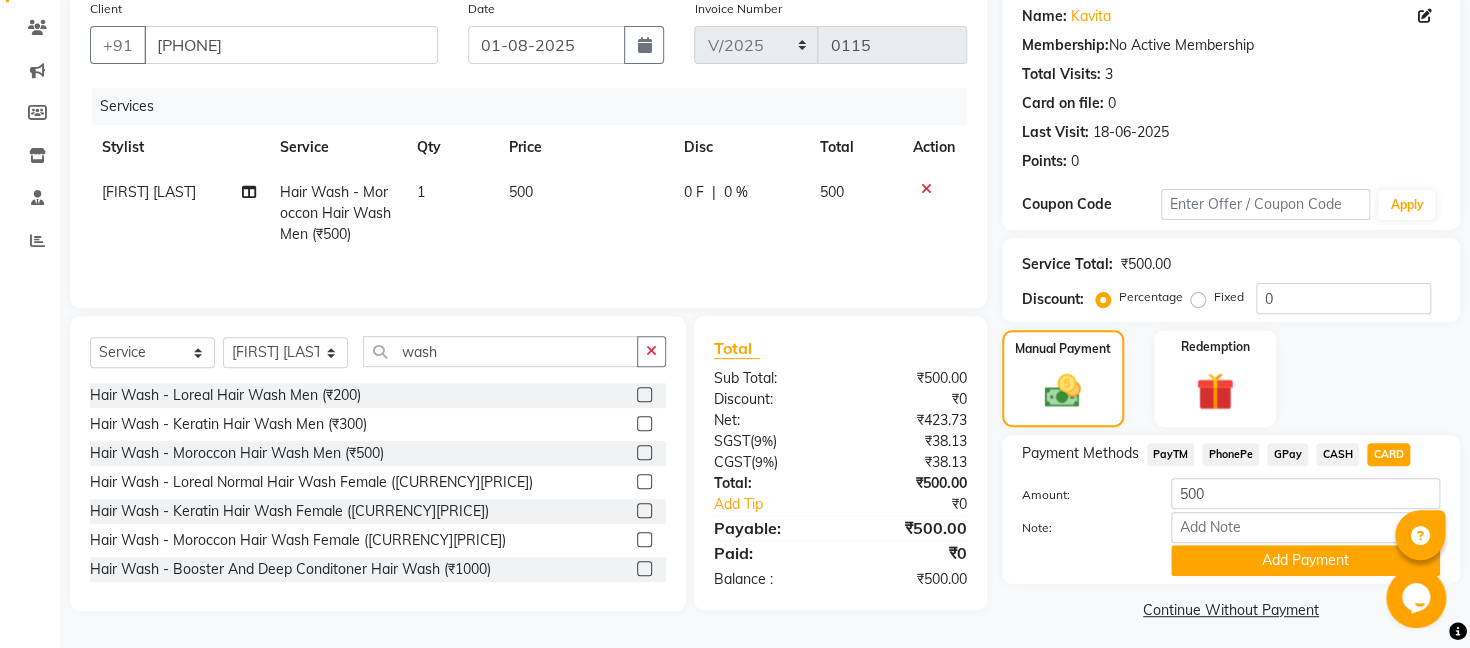 scroll, scrollTop: 190, scrollLeft: 0, axis: vertical 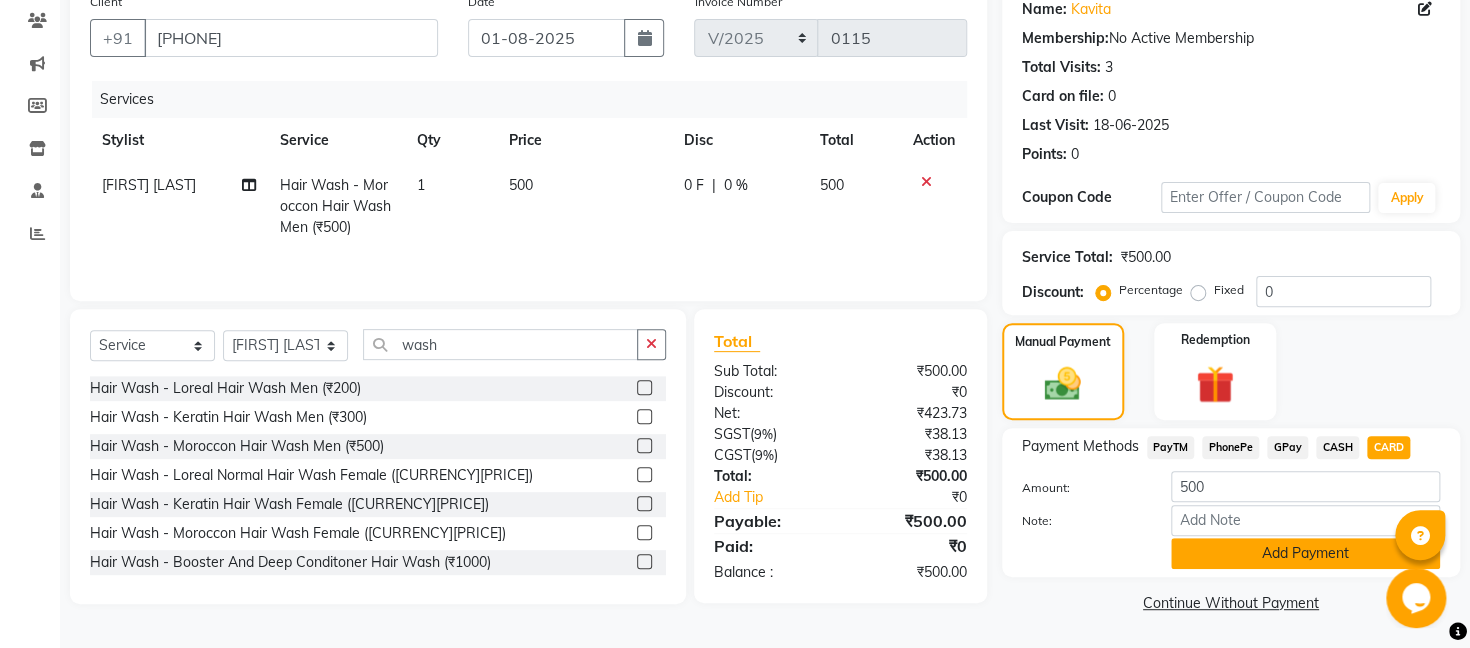 click on "Add Payment" 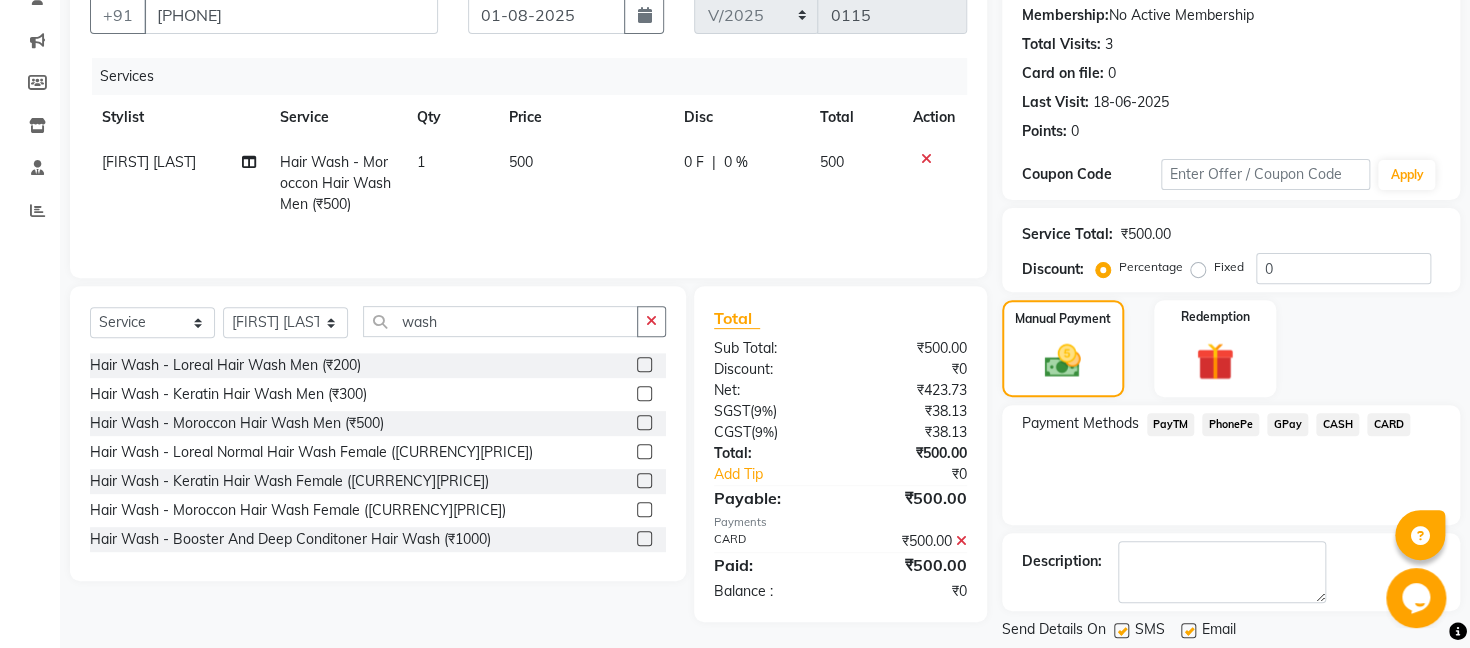 scroll, scrollTop: 272, scrollLeft: 0, axis: vertical 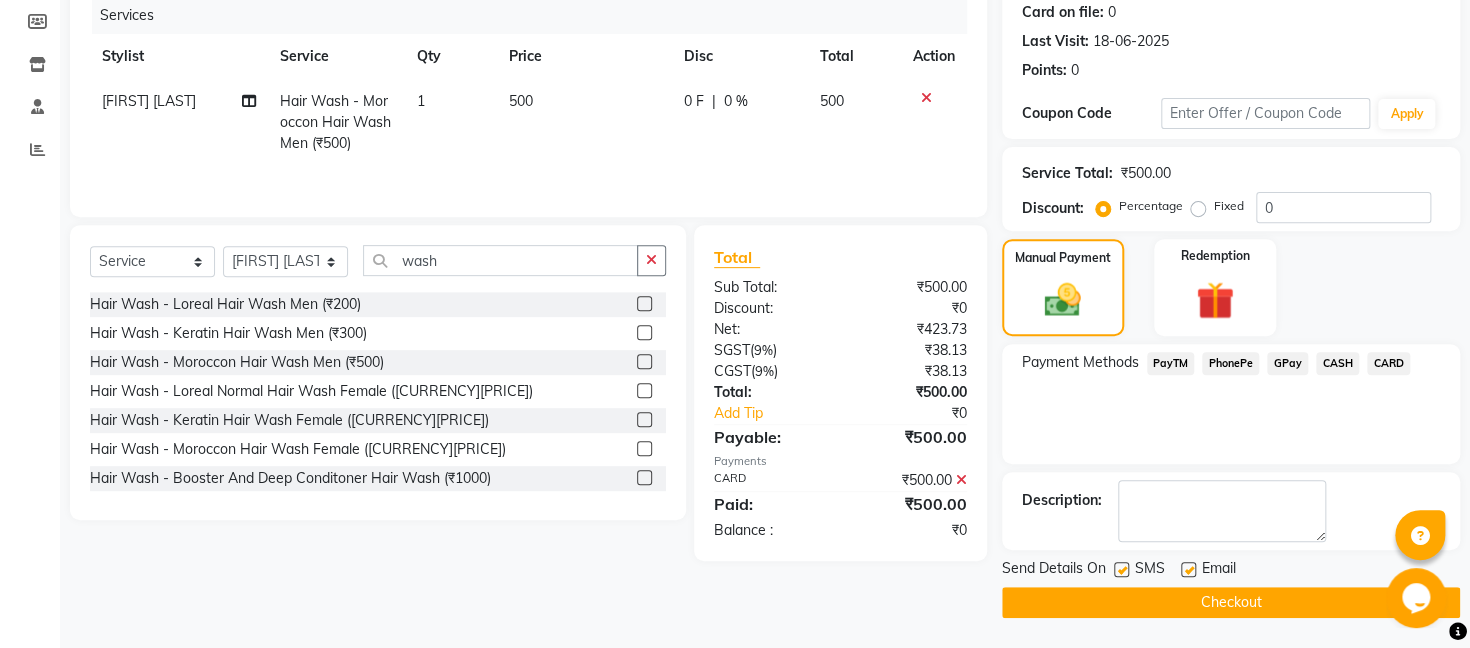 click 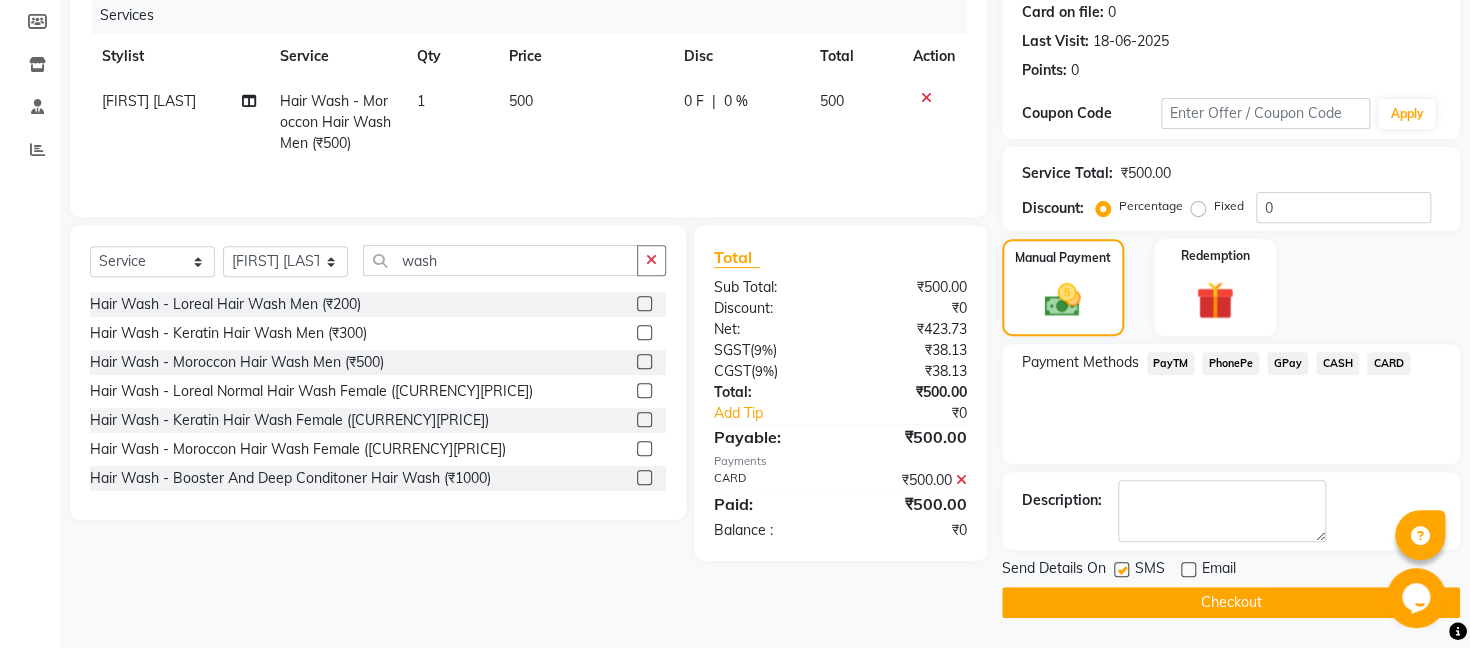 click 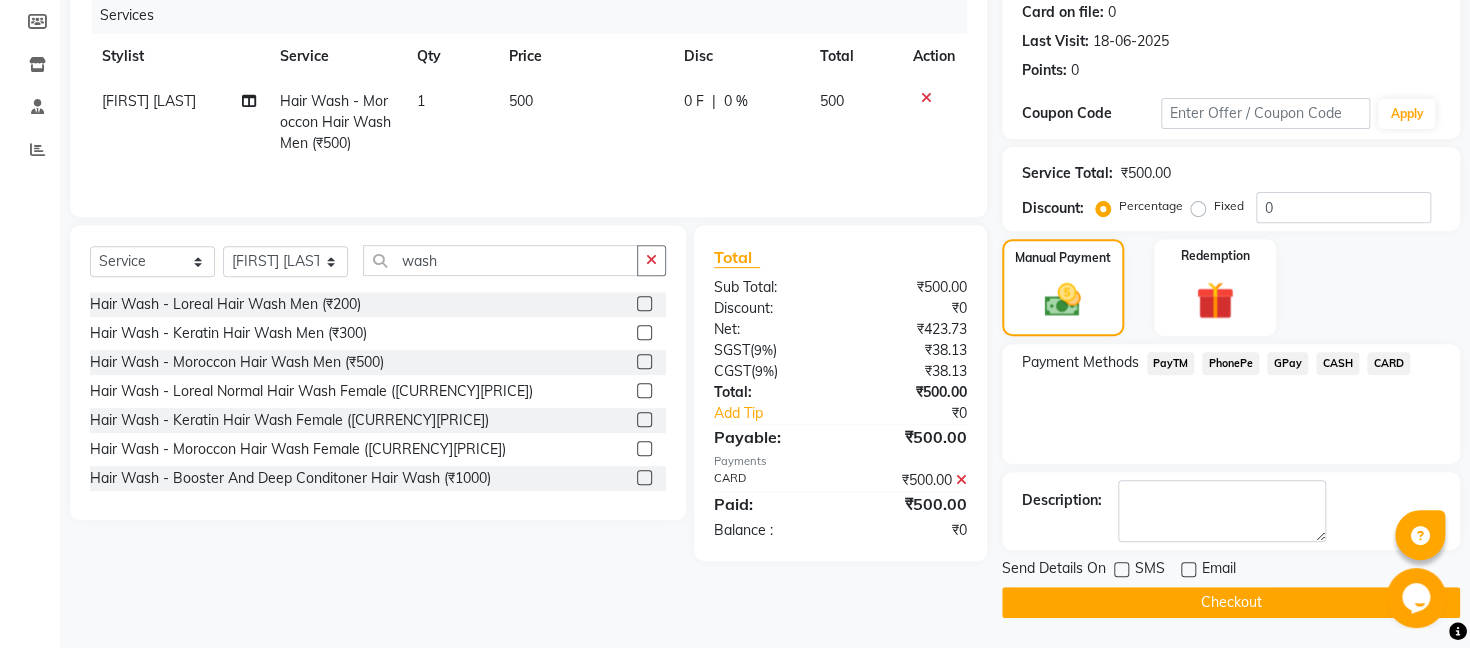 click on "Checkout" 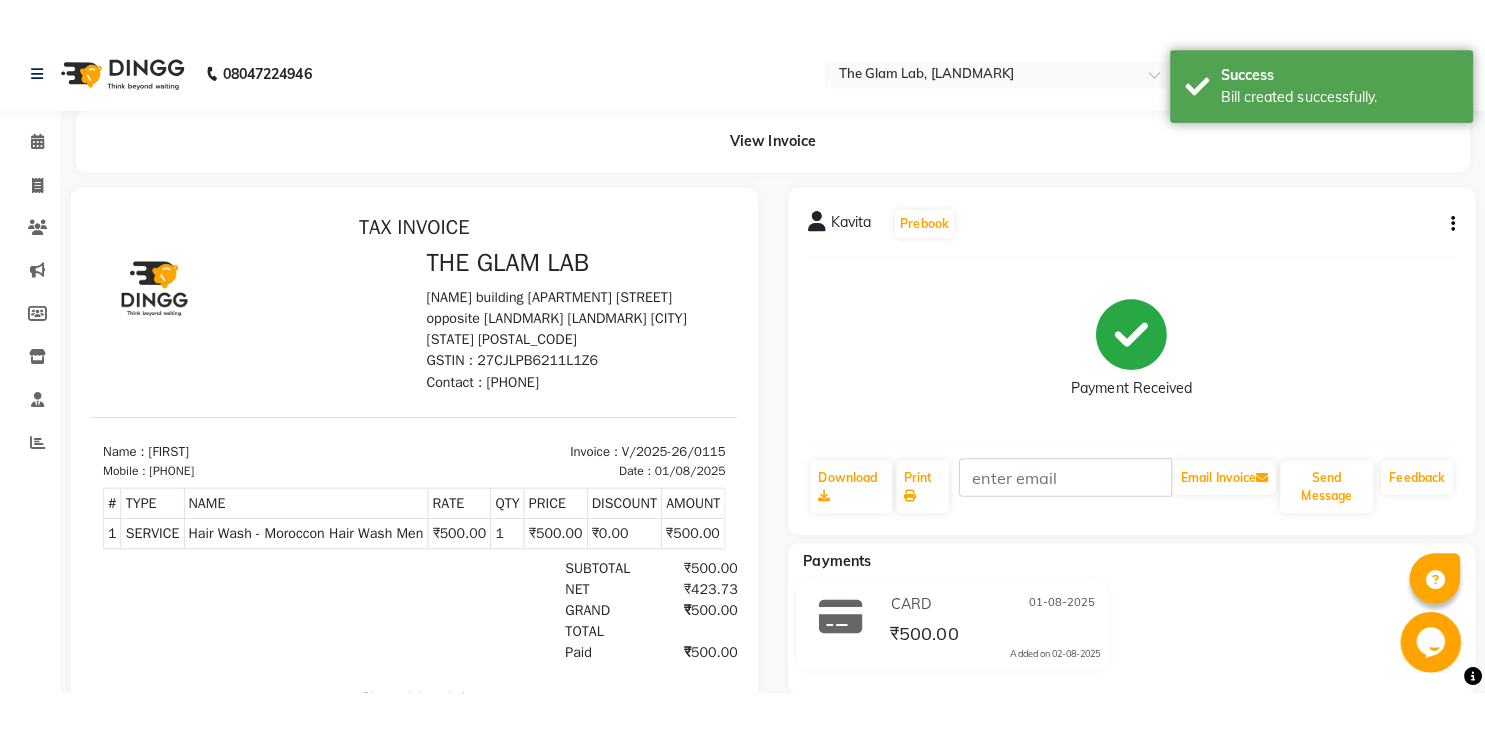 scroll, scrollTop: 0, scrollLeft: 0, axis: both 